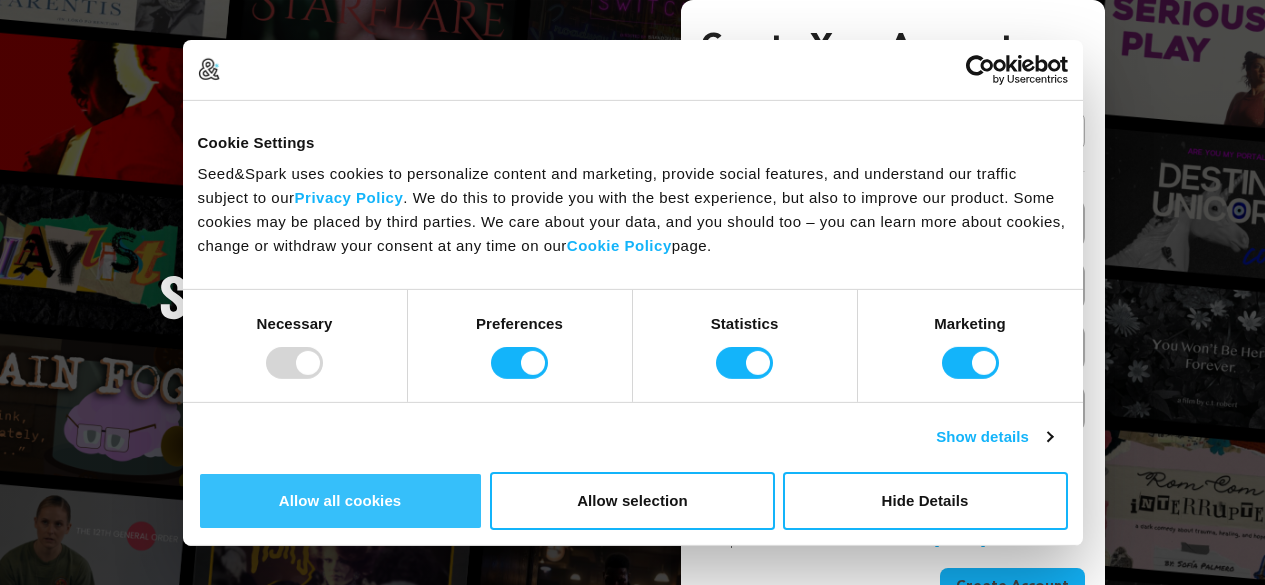 scroll, scrollTop: 0, scrollLeft: 0, axis: both 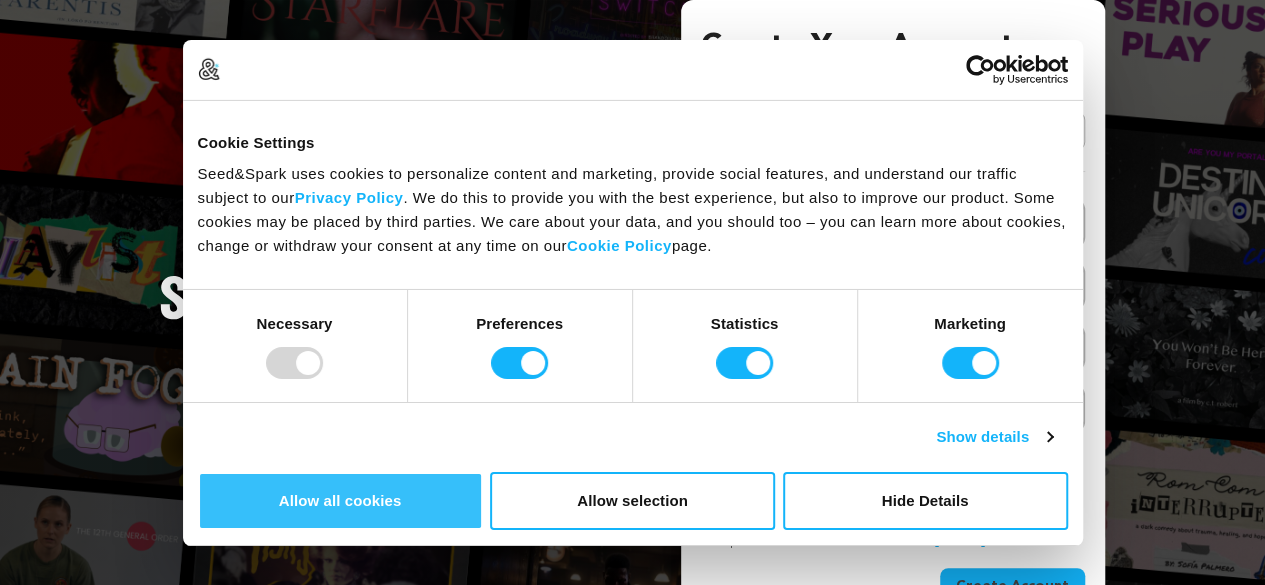 click on "Allow all cookies" at bounding box center (340, 501) 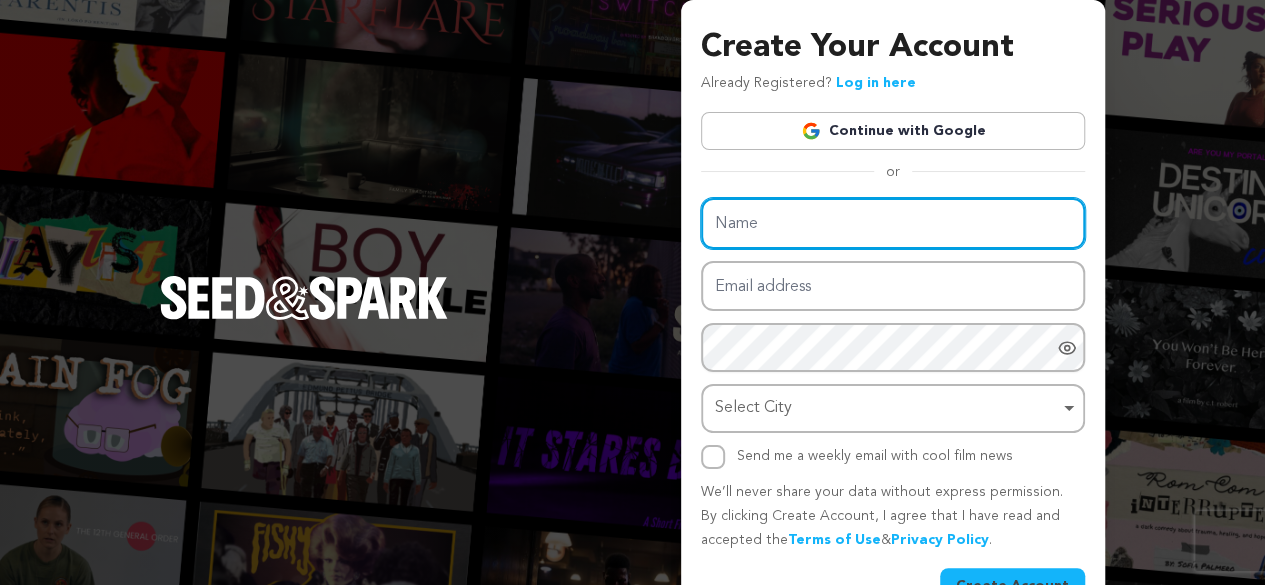 click on "Name" at bounding box center (893, 223) 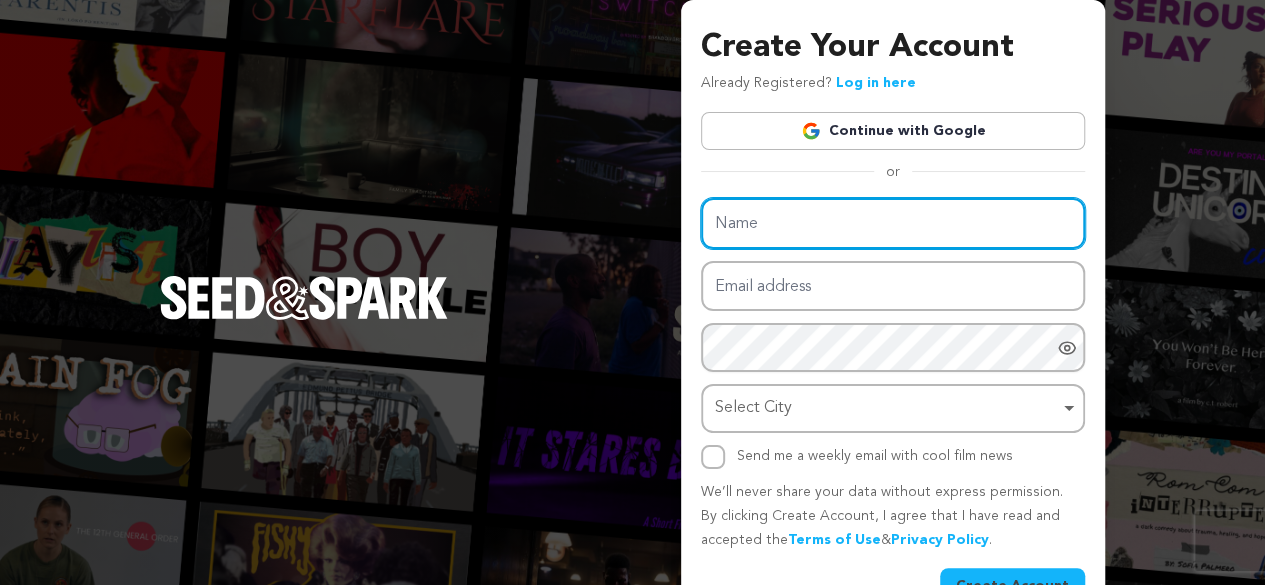 paste on "[EMAIL]" 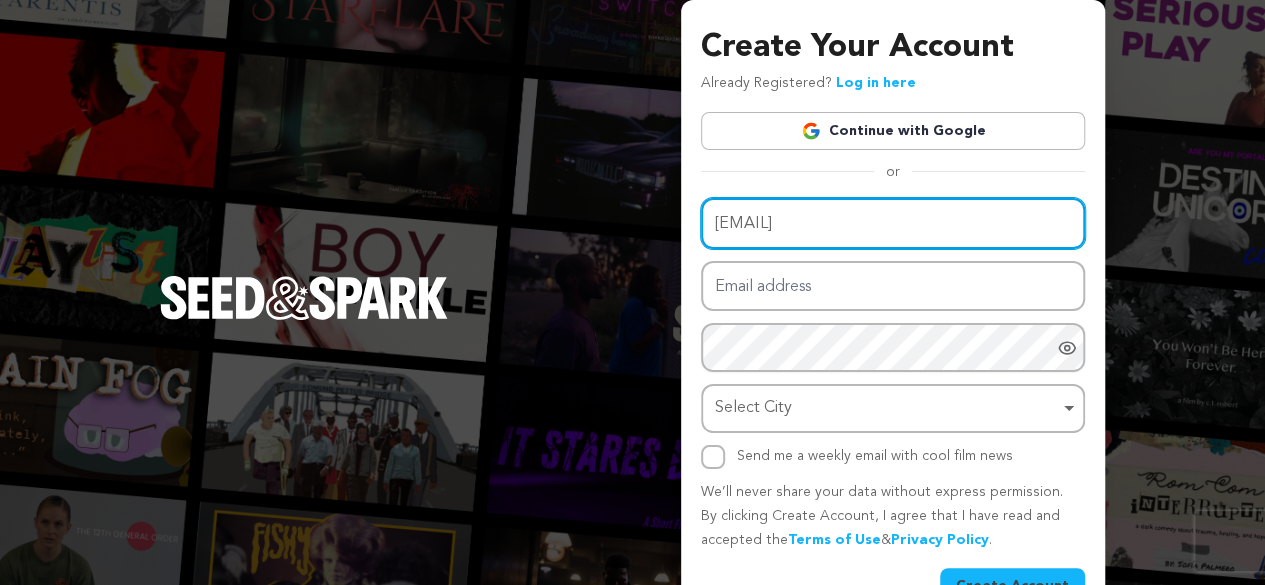 type on "[EMAIL]" 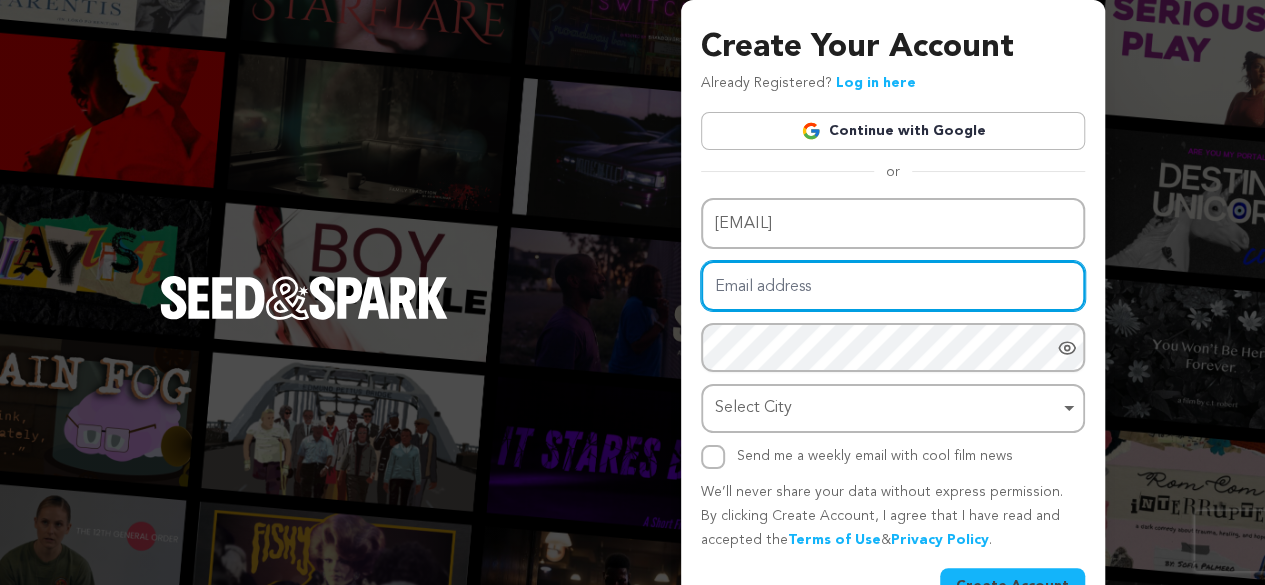 click on "Email address" at bounding box center [893, 286] 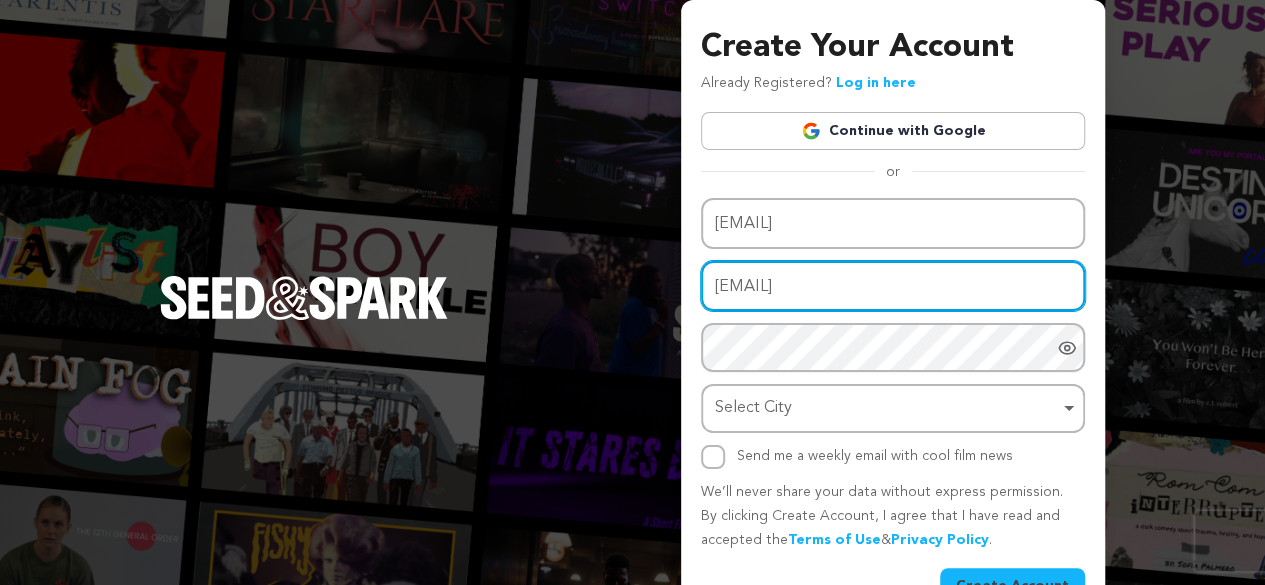 type on "[EMAIL]" 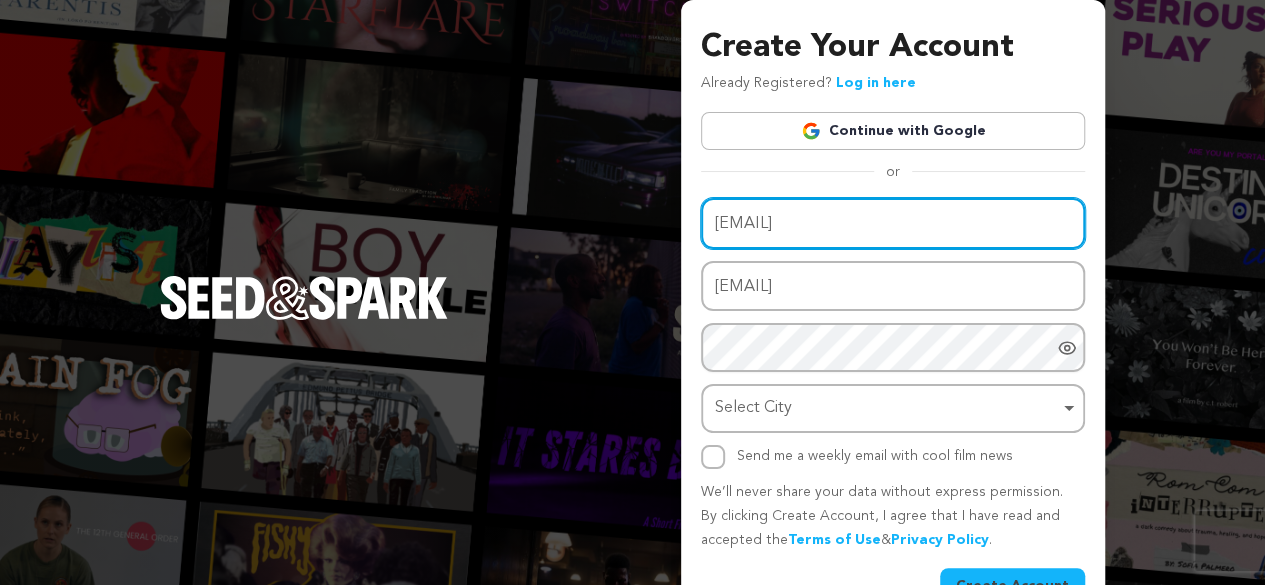 click on "[EMAIL]" at bounding box center (893, 223) 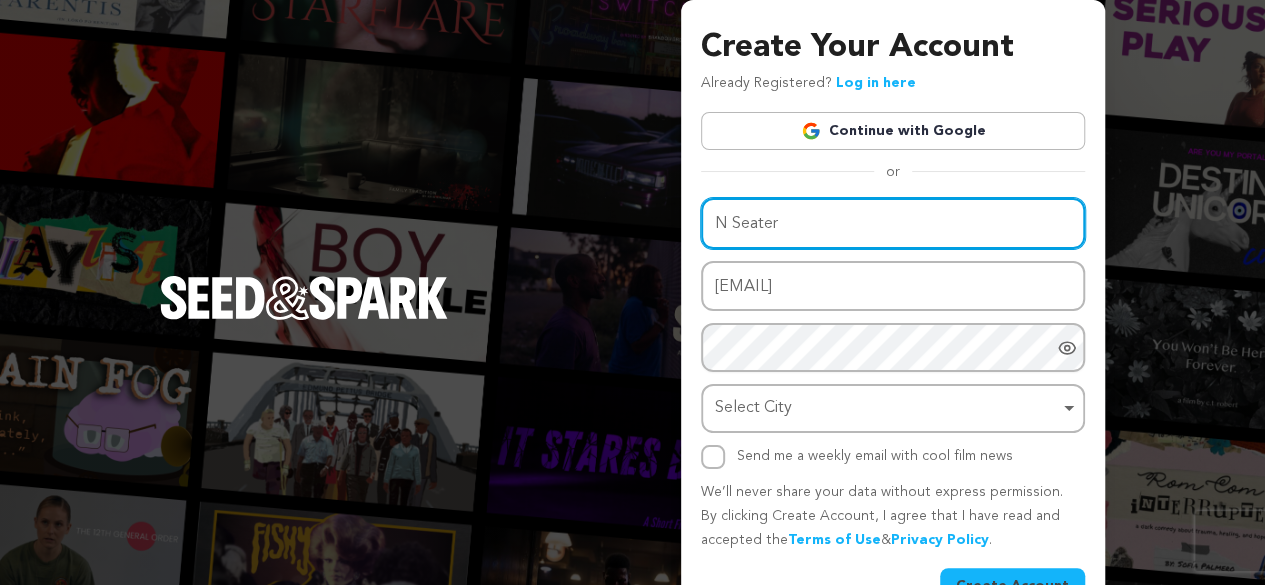 type on "N Seater" 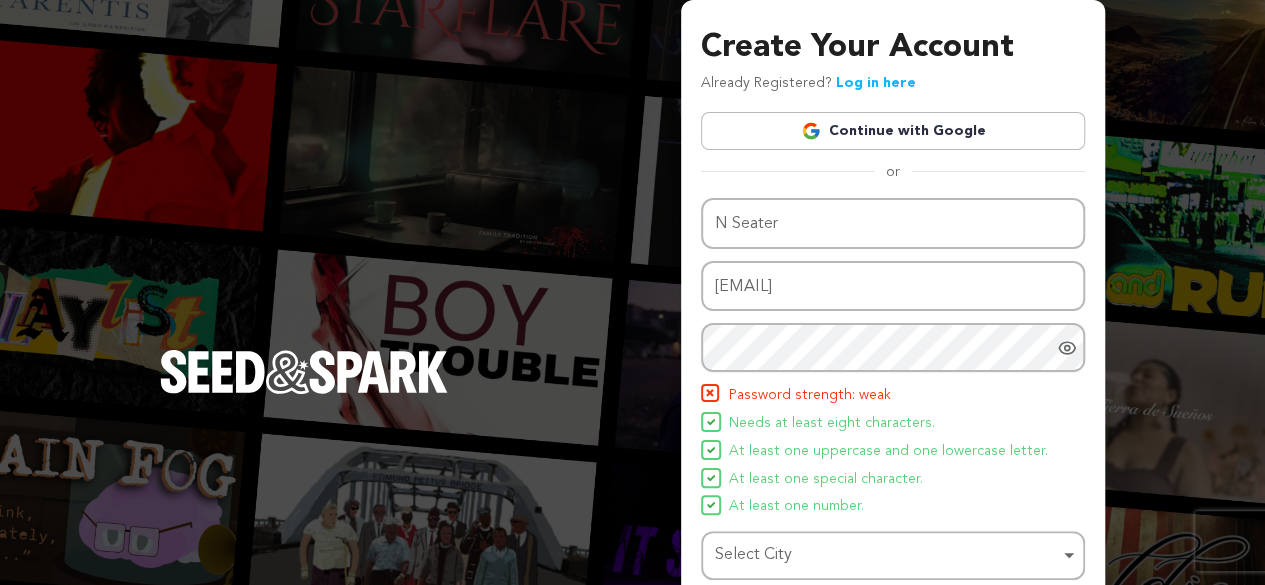 click on "Password strength: weak
Needs at least eight characters.
At least one uppercase and one lowercase letter.
At least one special character.
At least one number." at bounding box center (893, 451) 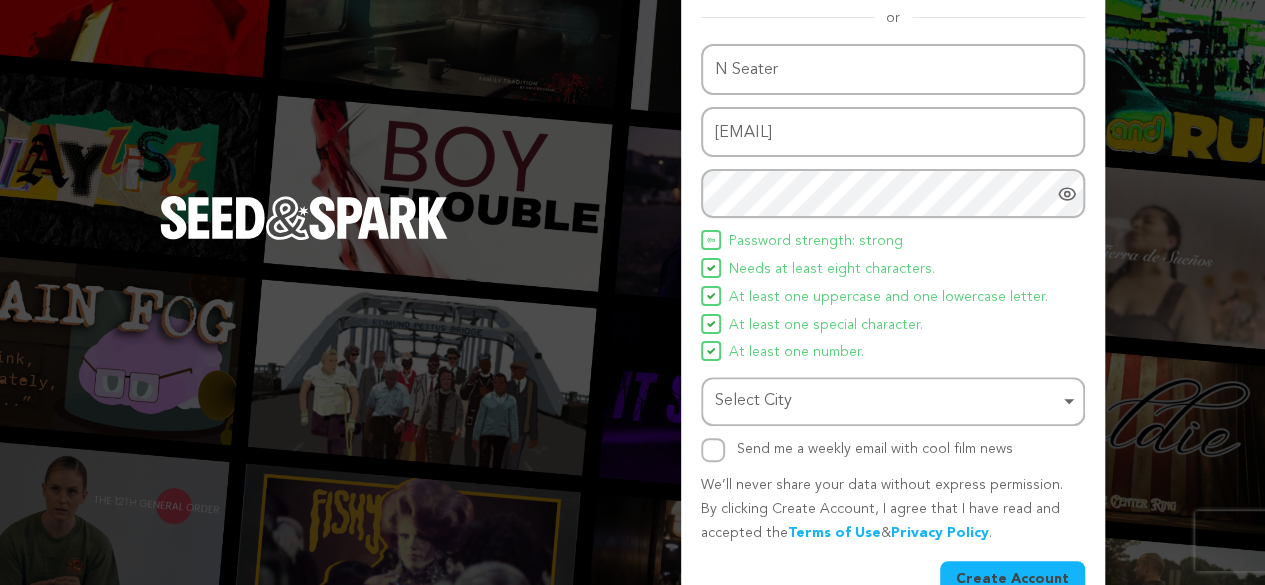 scroll, scrollTop: 174, scrollLeft: 0, axis: vertical 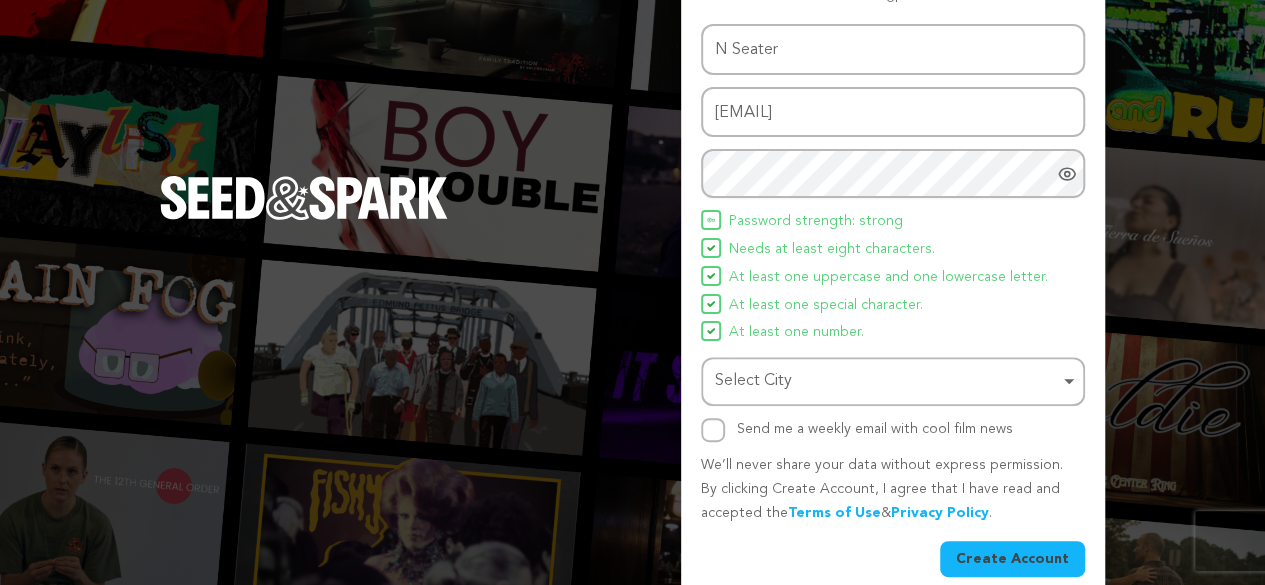 click on "Select City Remove item" at bounding box center [887, 381] 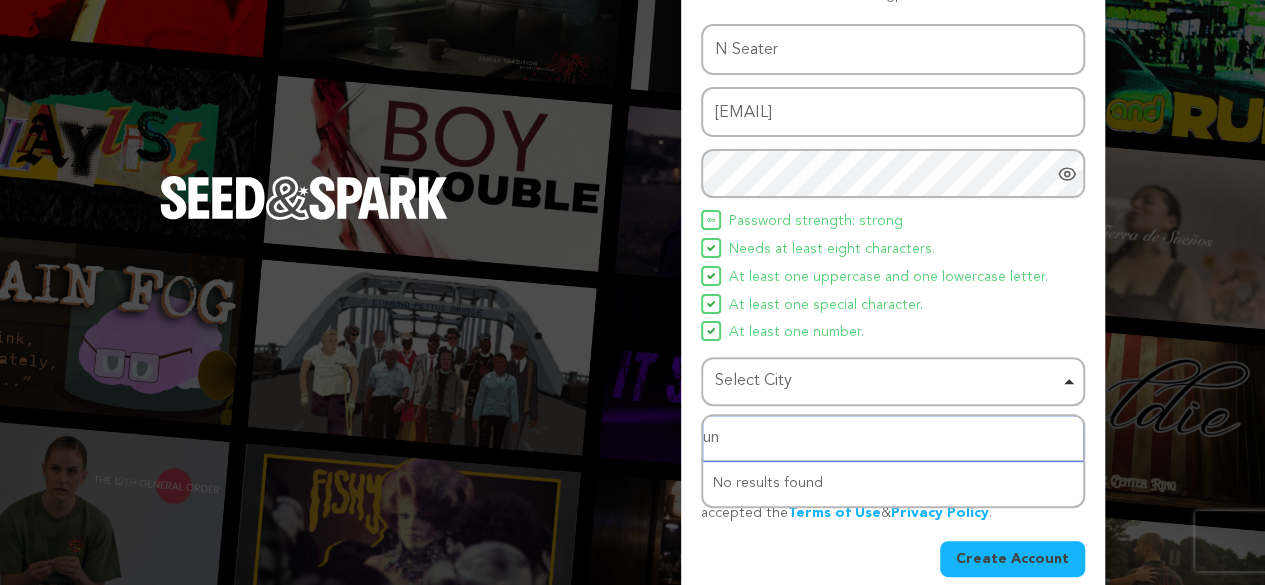 type on "u" 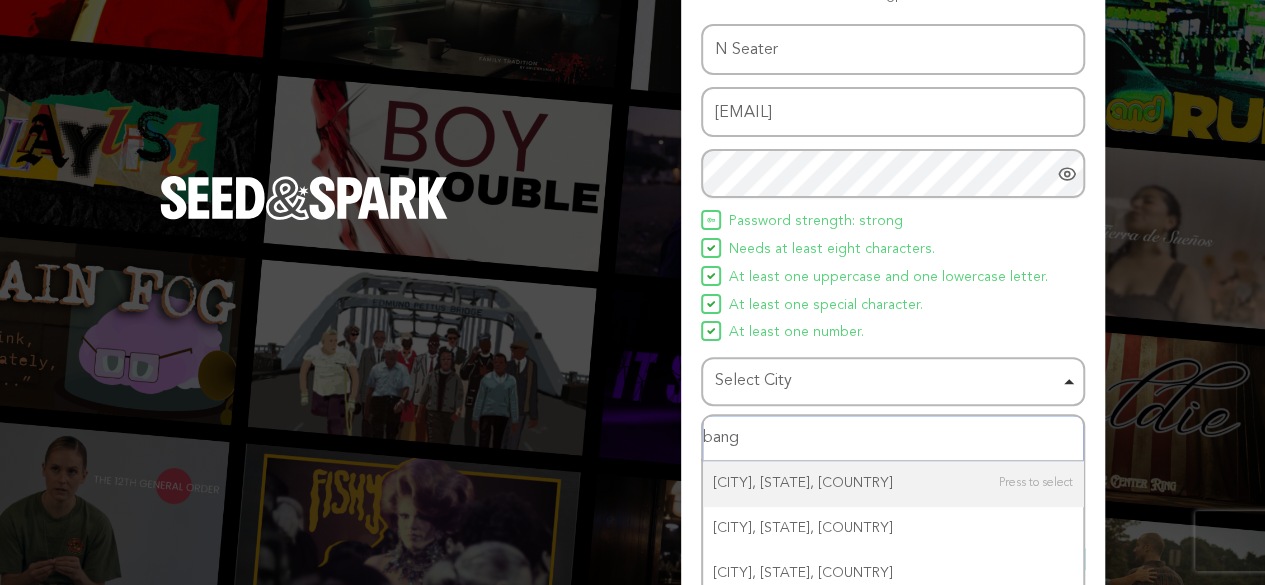 type on "[CITY]" 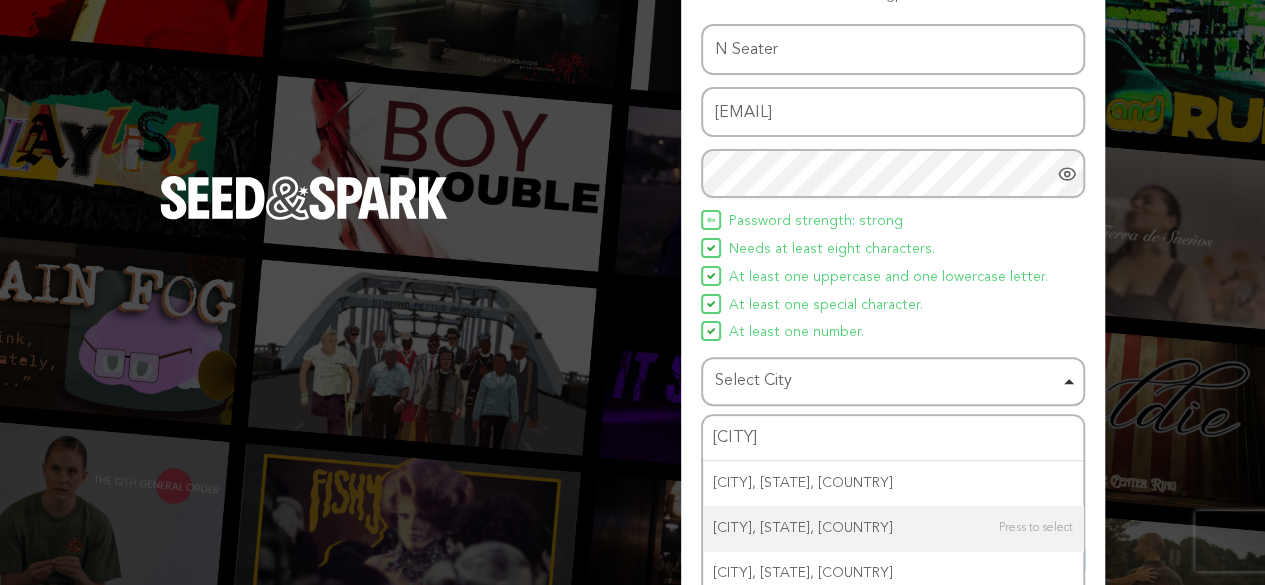 type 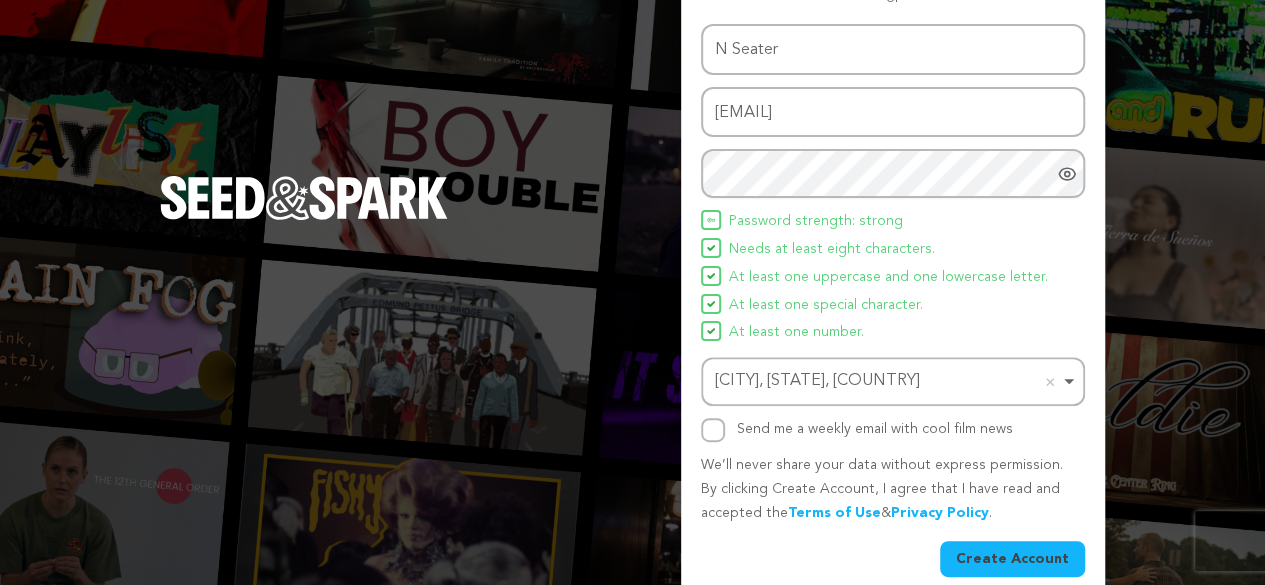 scroll, scrollTop: 198, scrollLeft: 0, axis: vertical 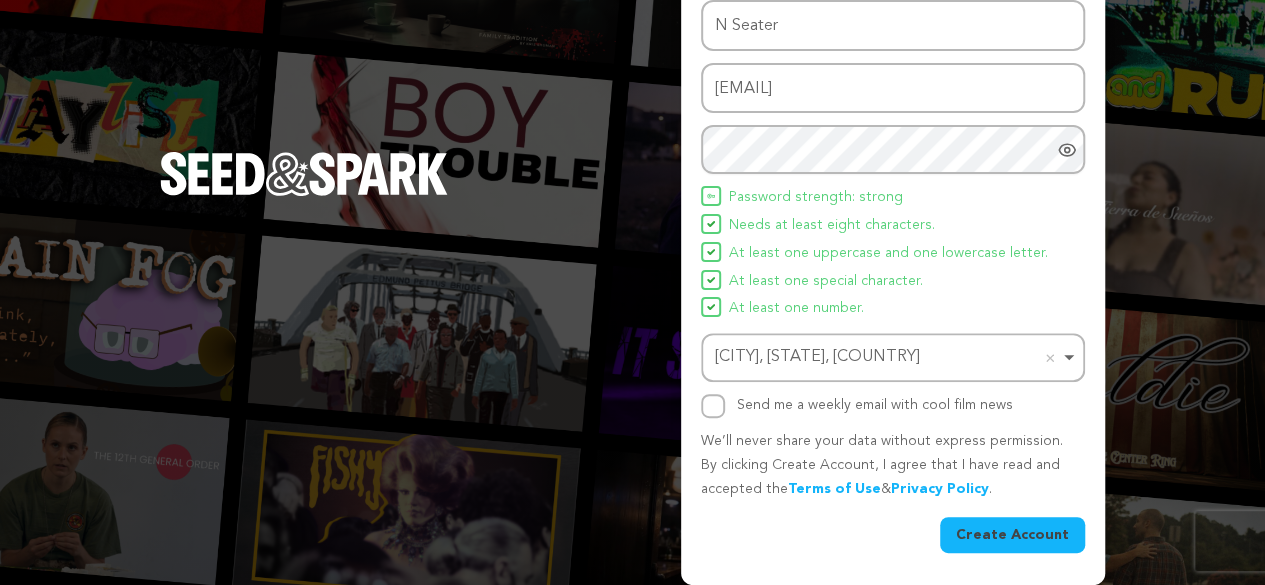 click on "Create Account" at bounding box center (1012, 535) 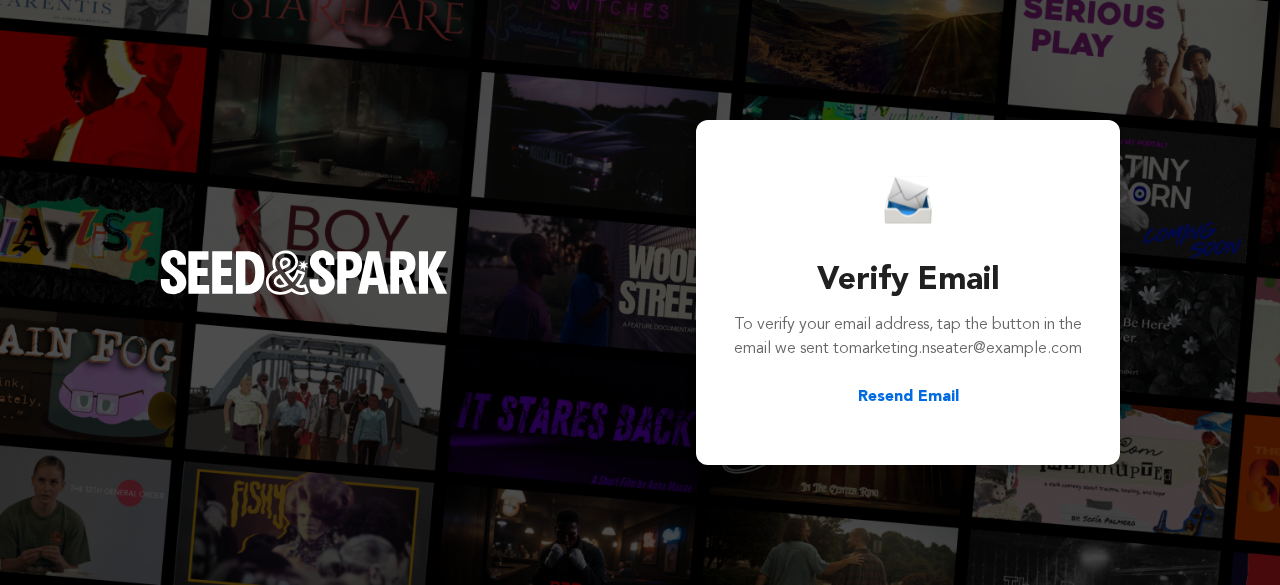 scroll, scrollTop: 0, scrollLeft: 0, axis: both 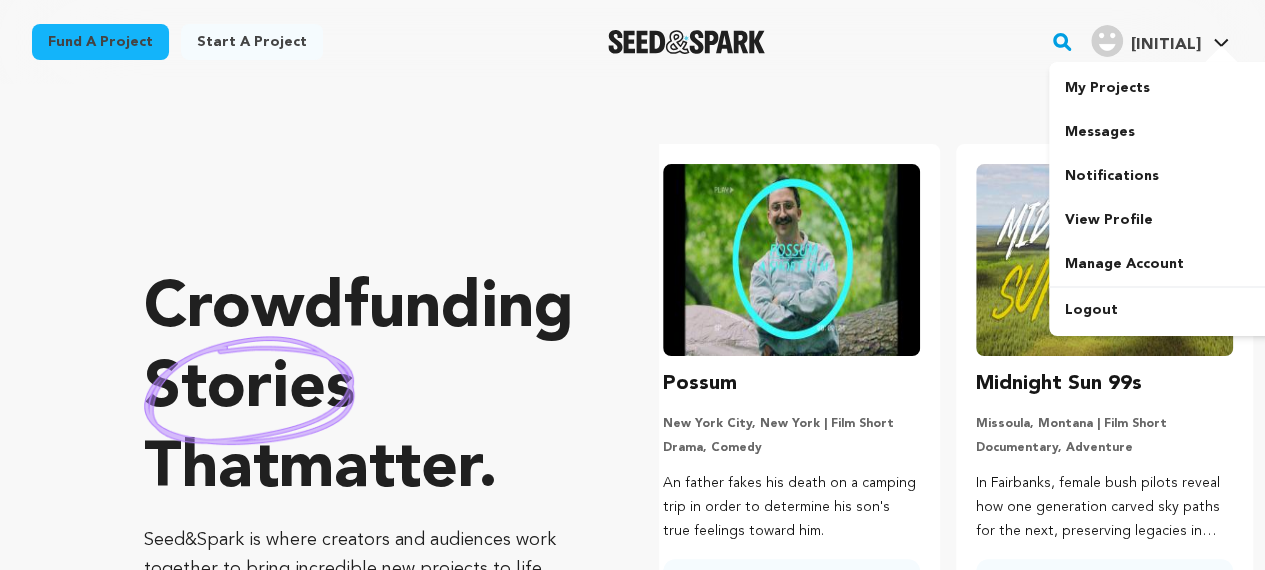 click on "My Projects
Messages
Notifications
View Profile
Manage Account
Logout" at bounding box center [1161, 199] 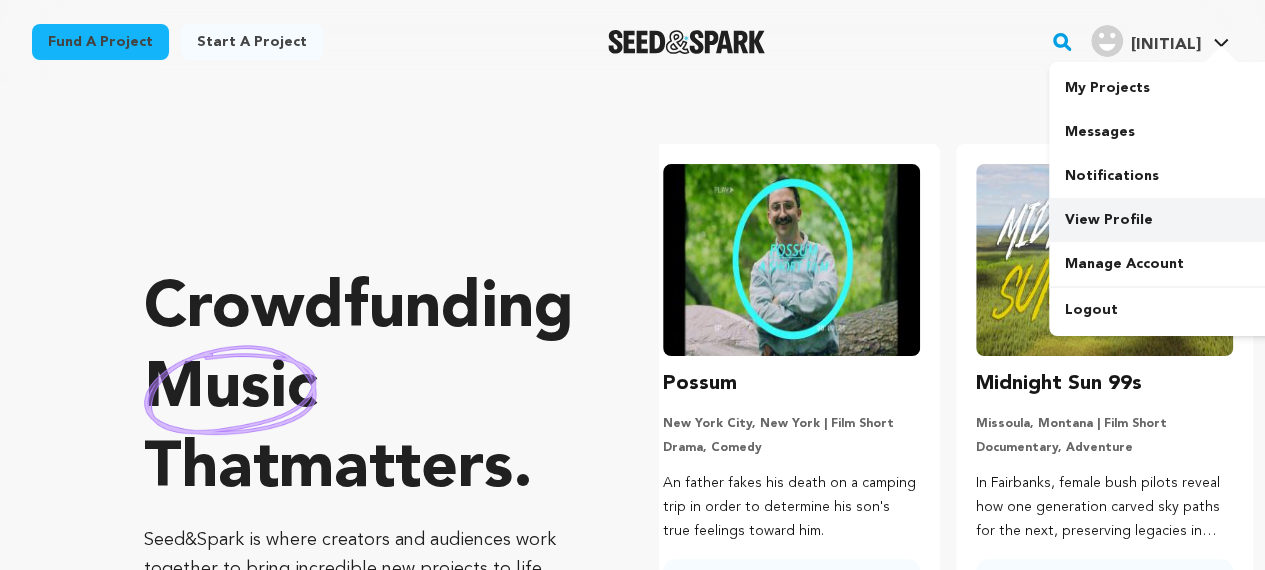click on "View Profile" at bounding box center (1161, 220) 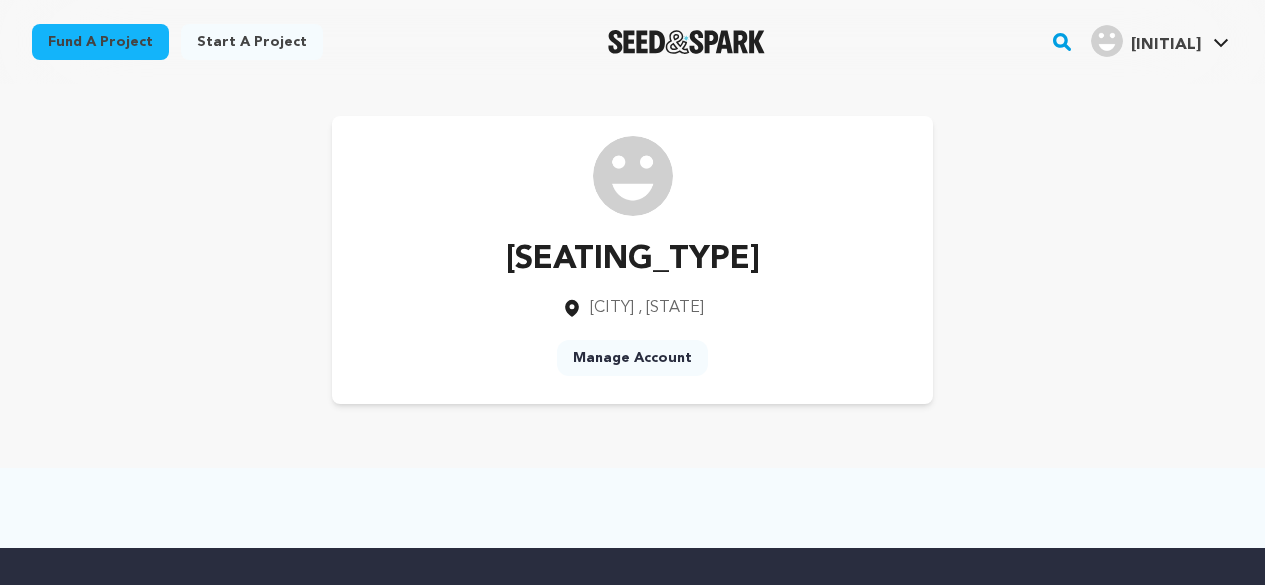 scroll, scrollTop: 0, scrollLeft: 0, axis: both 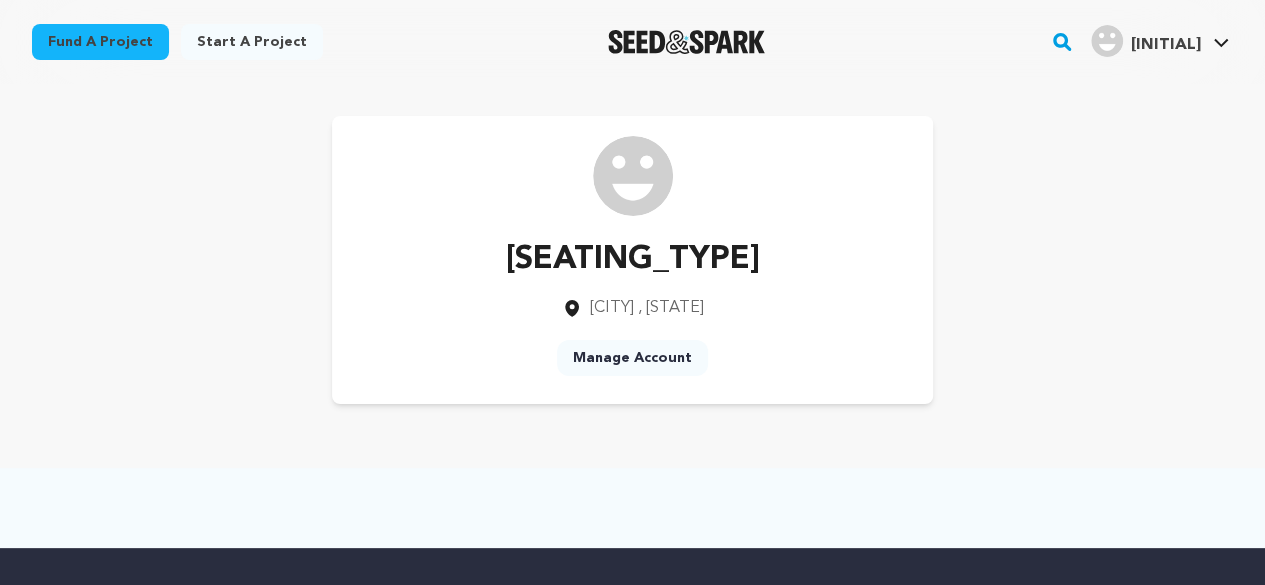 click on "Manage Account" at bounding box center [632, 358] 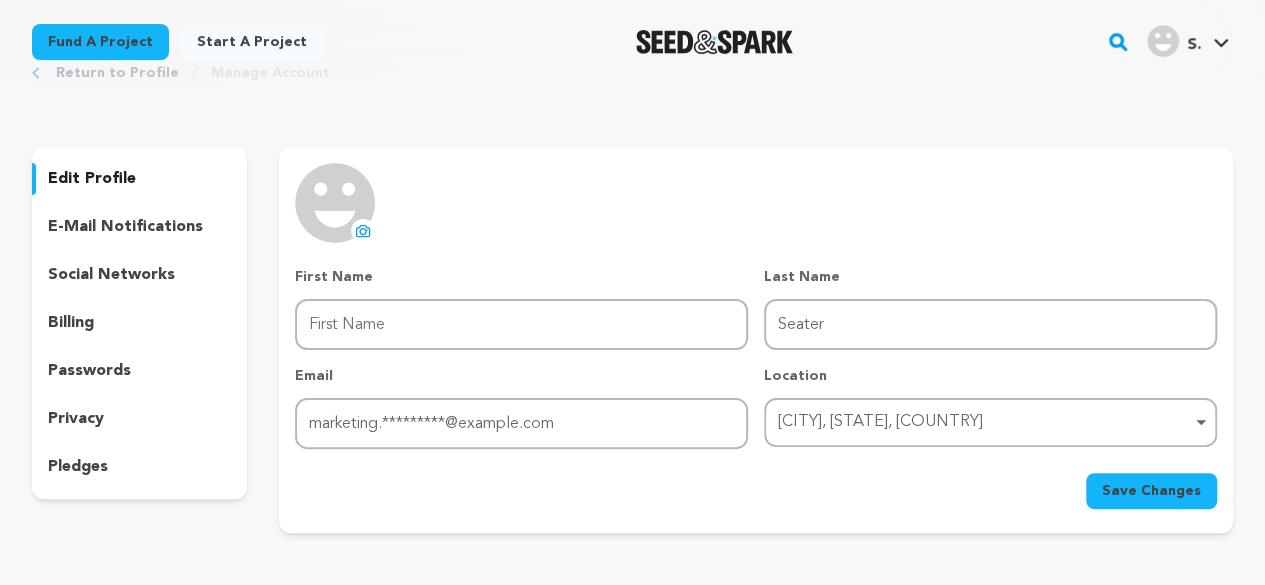 scroll, scrollTop: 62, scrollLeft: 0, axis: vertical 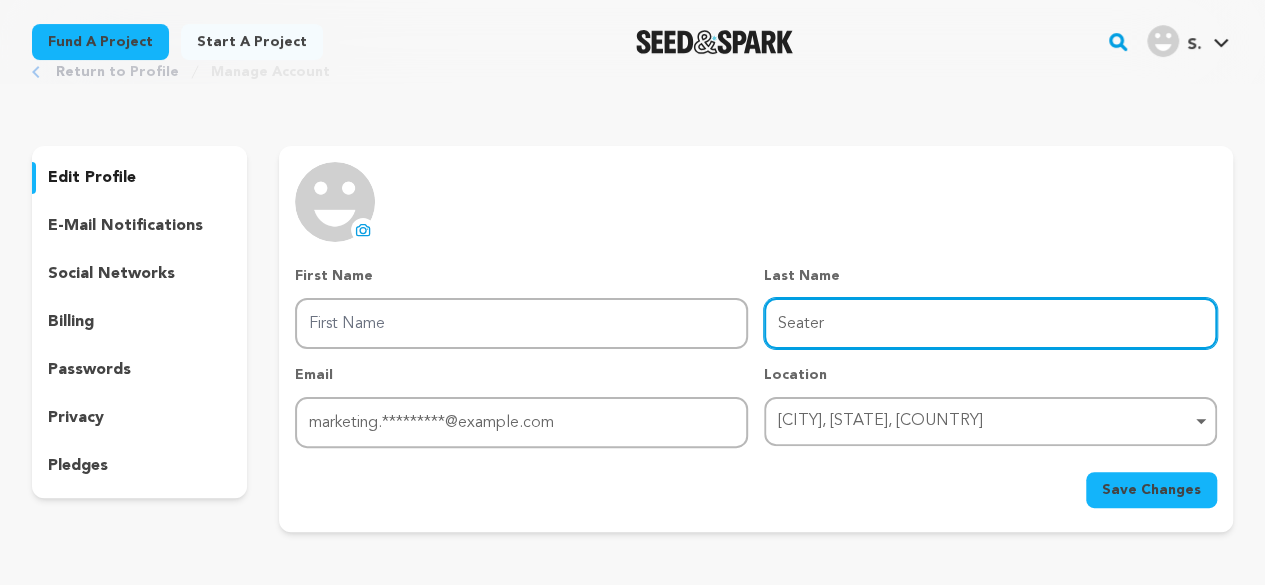 click on "Seater" at bounding box center (990, 323) 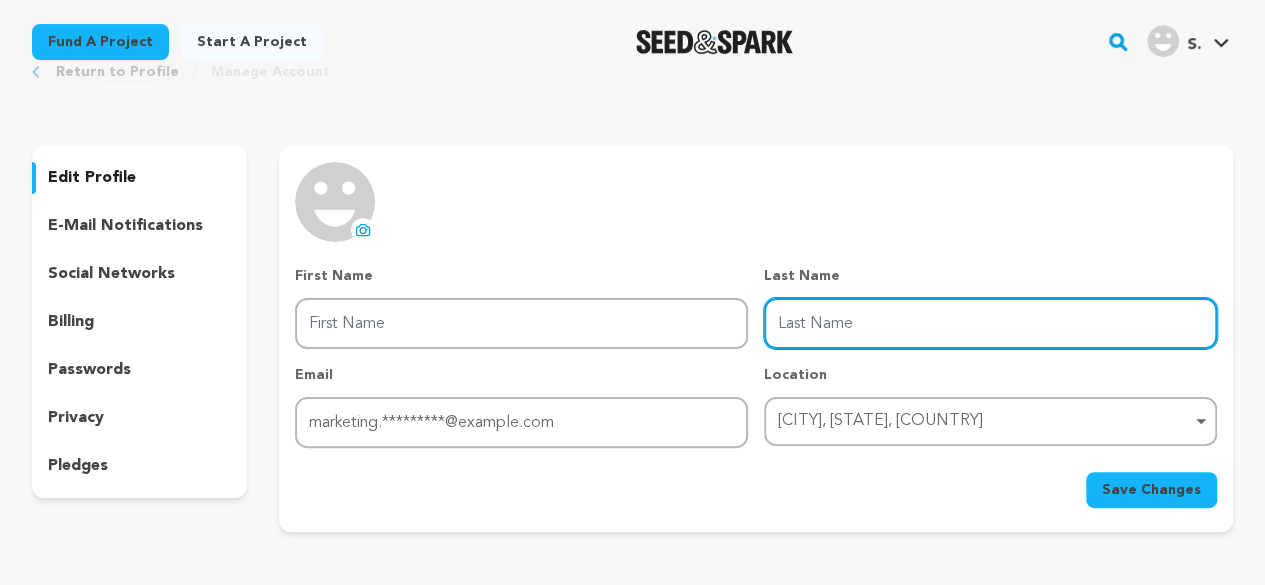 type 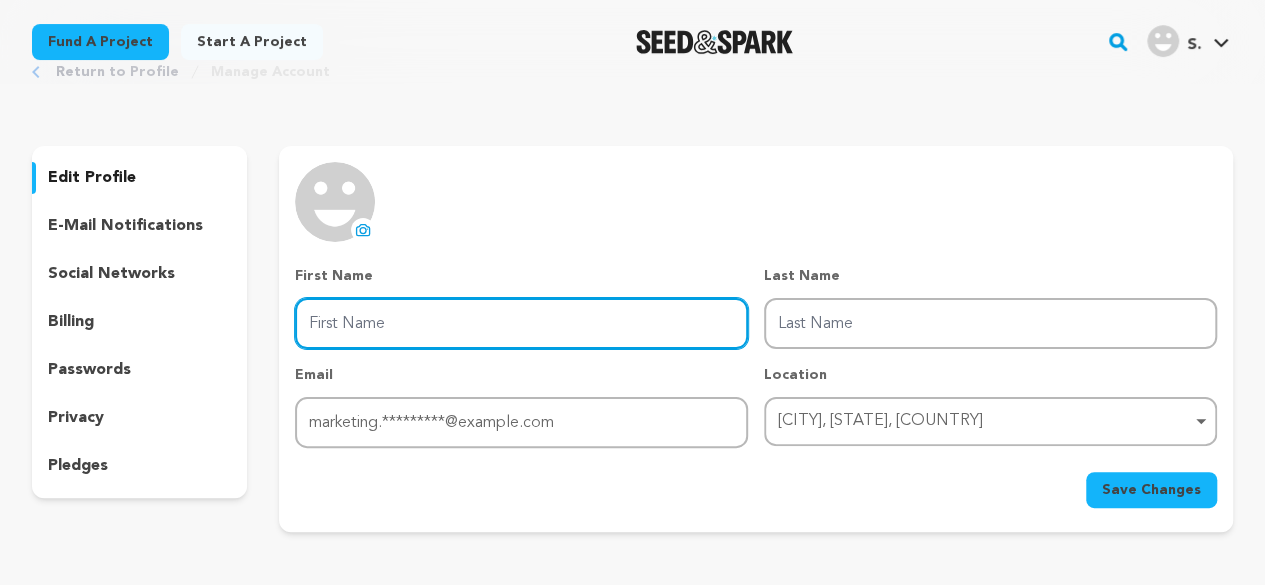 click on "First Name" at bounding box center (521, 323) 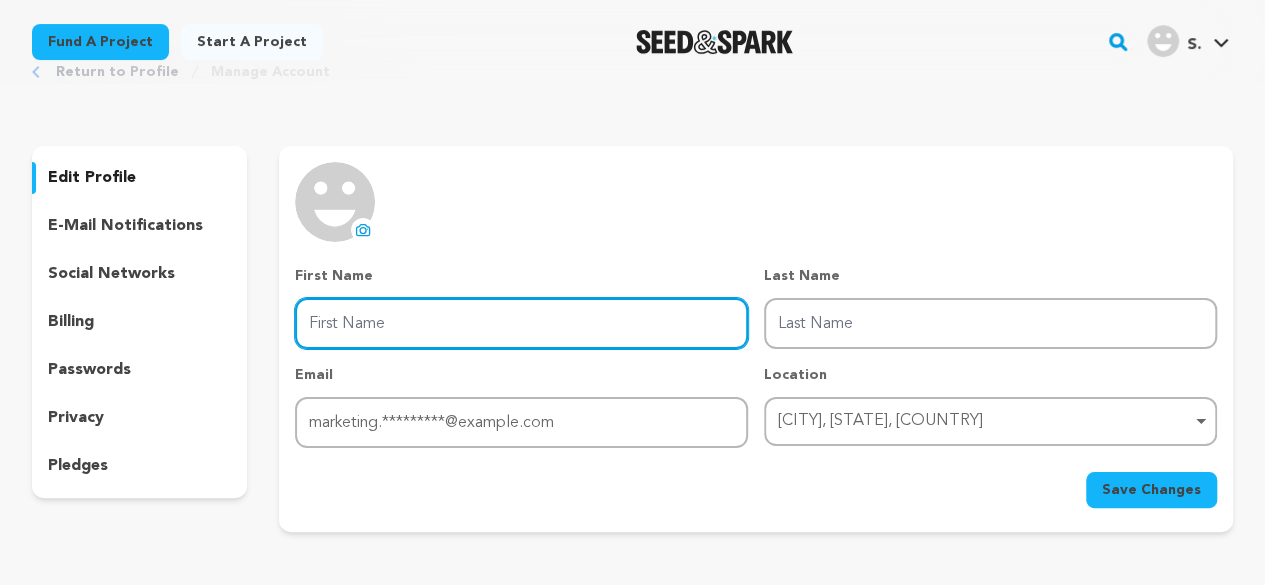 paste on "Seater" 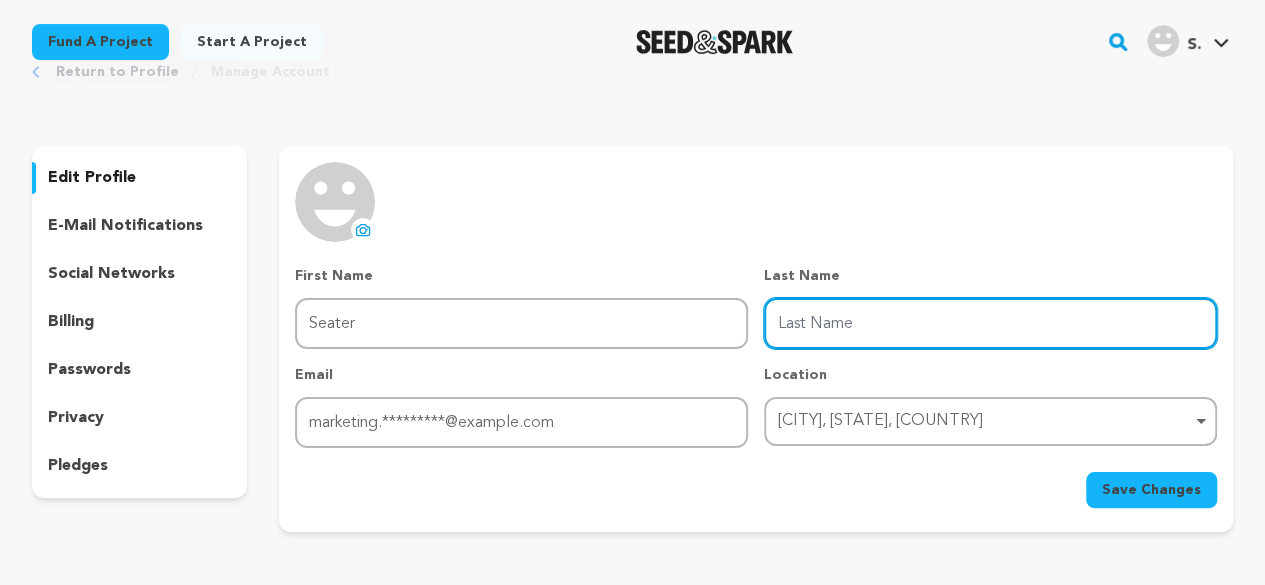 click on "Last Name" at bounding box center [990, 323] 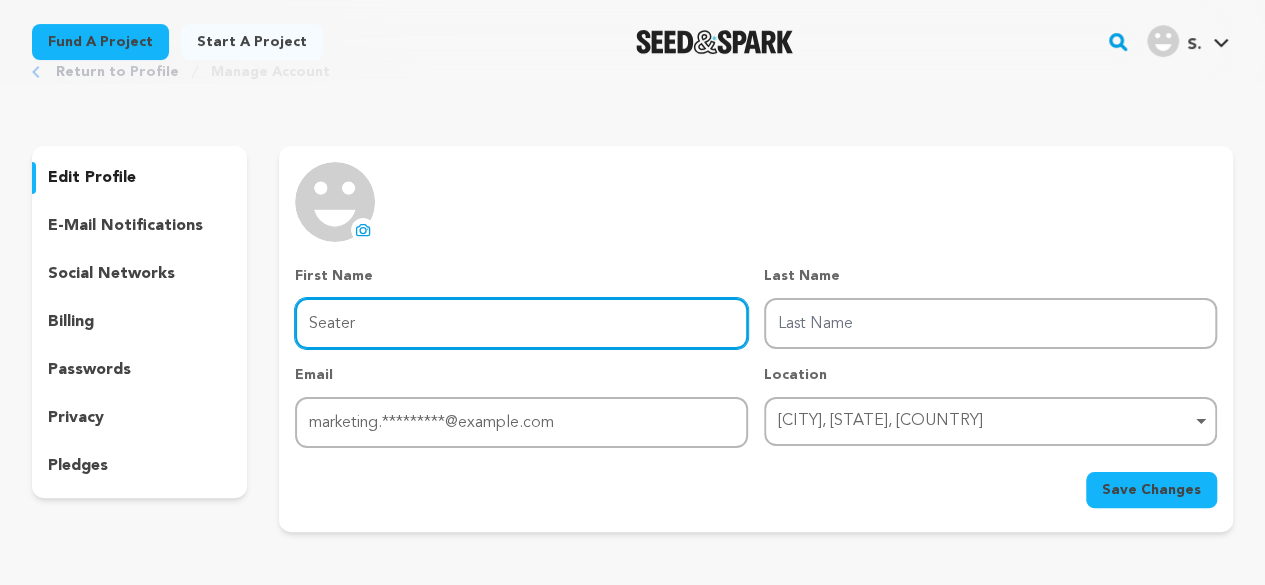 click on "Seater" at bounding box center [521, 323] 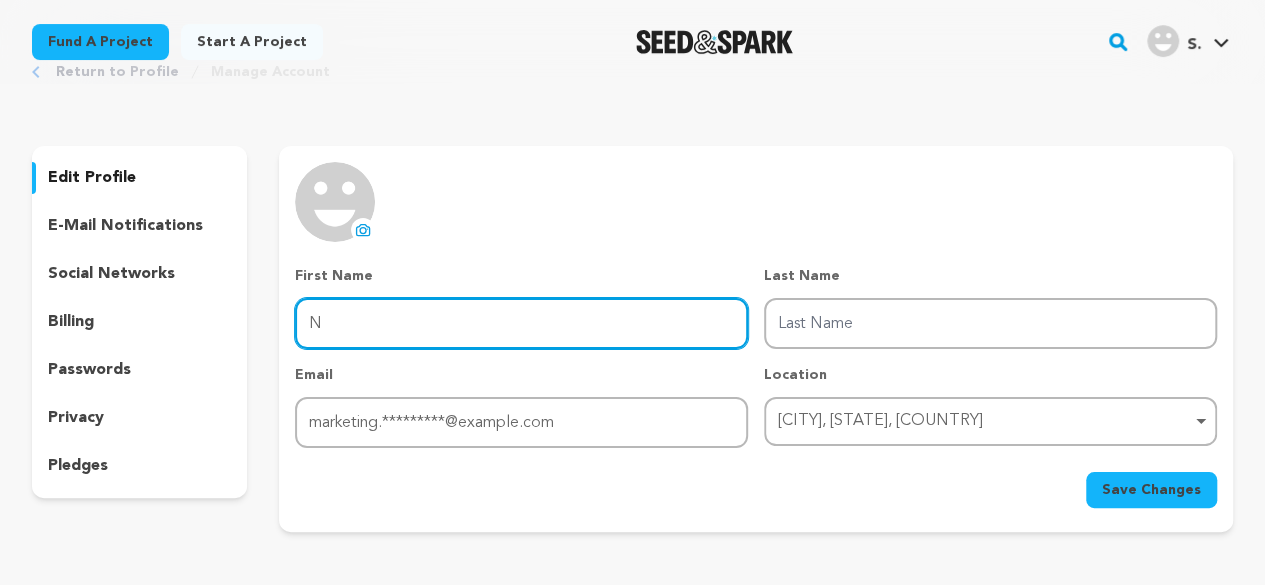 type on "N" 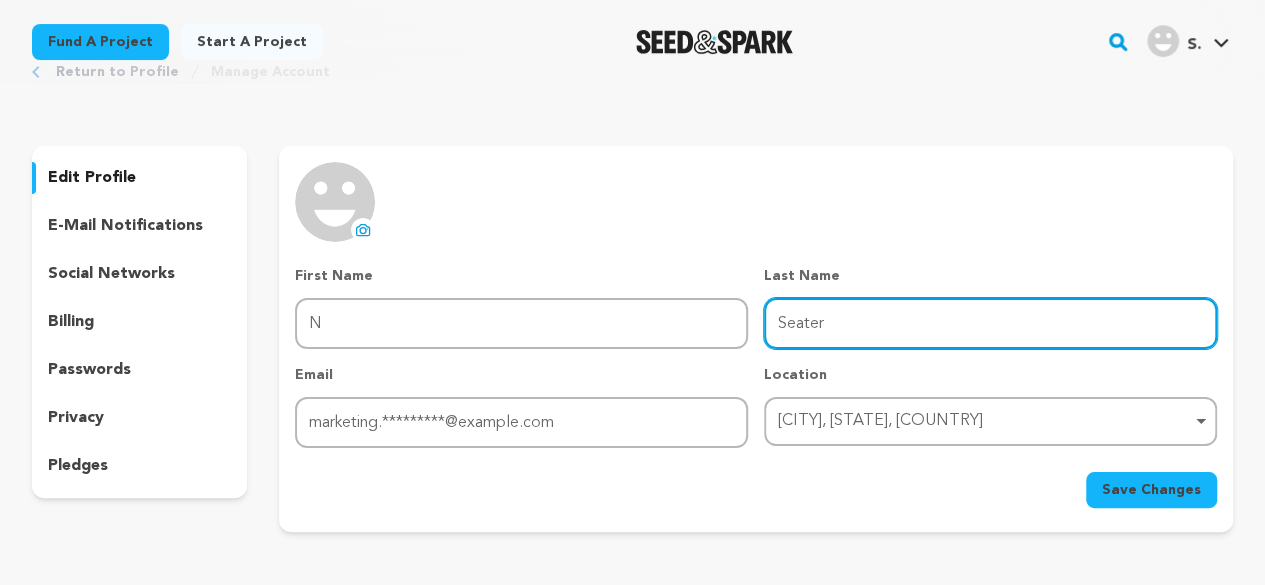 type on "Seater" 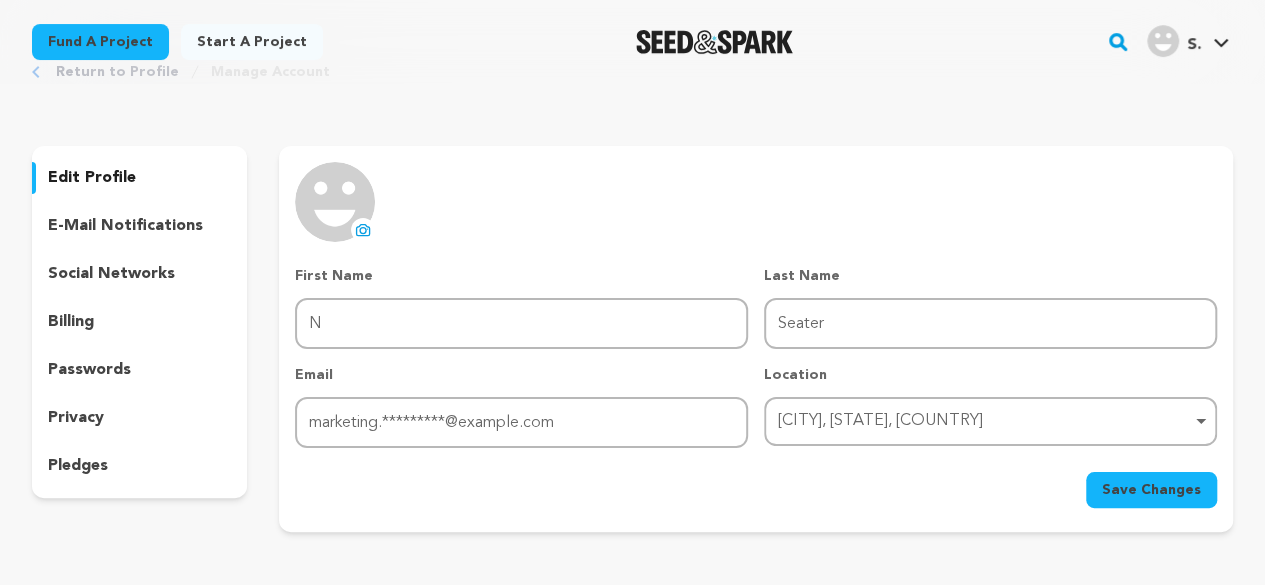 click 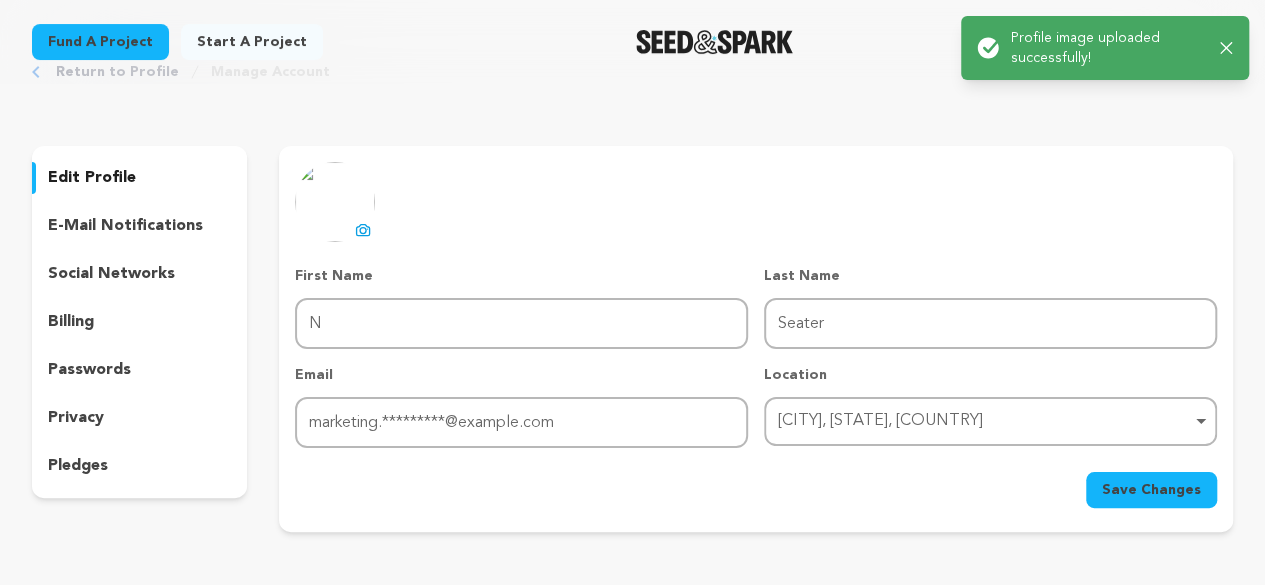 click on "Save Changes" at bounding box center [1151, 490] 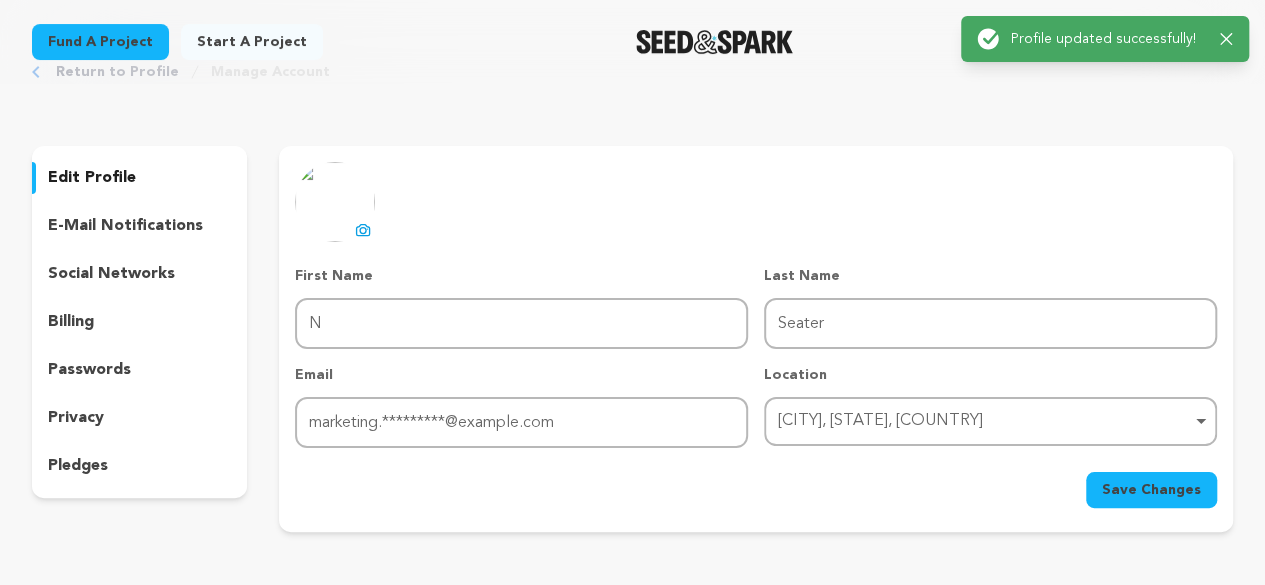 click 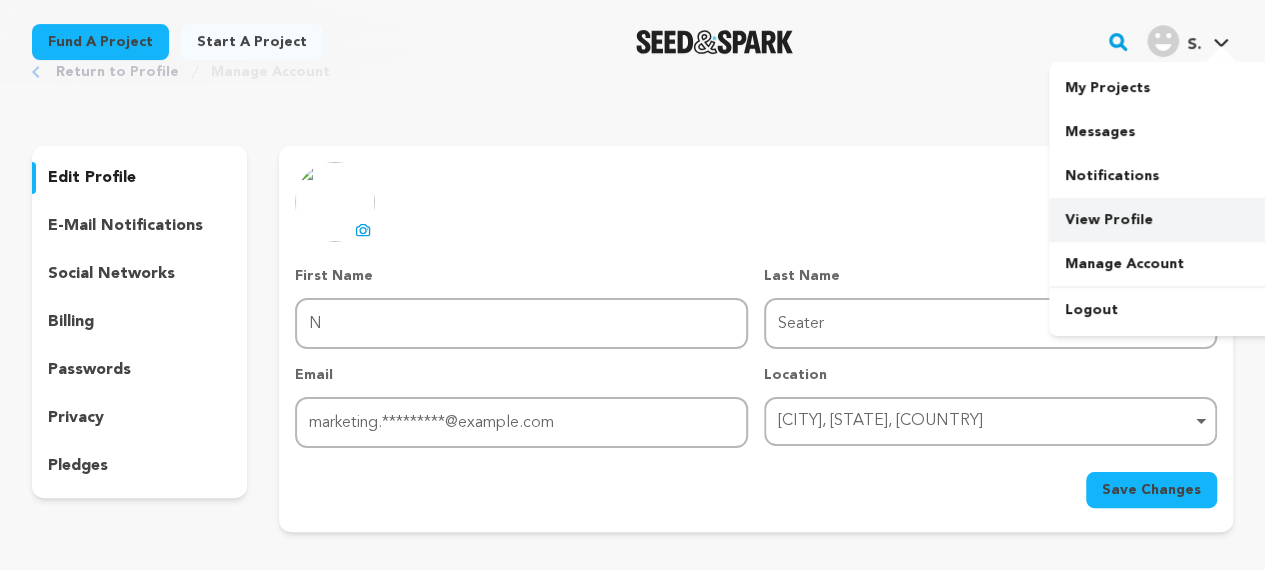 click on "View Profile" at bounding box center [1161, 220] 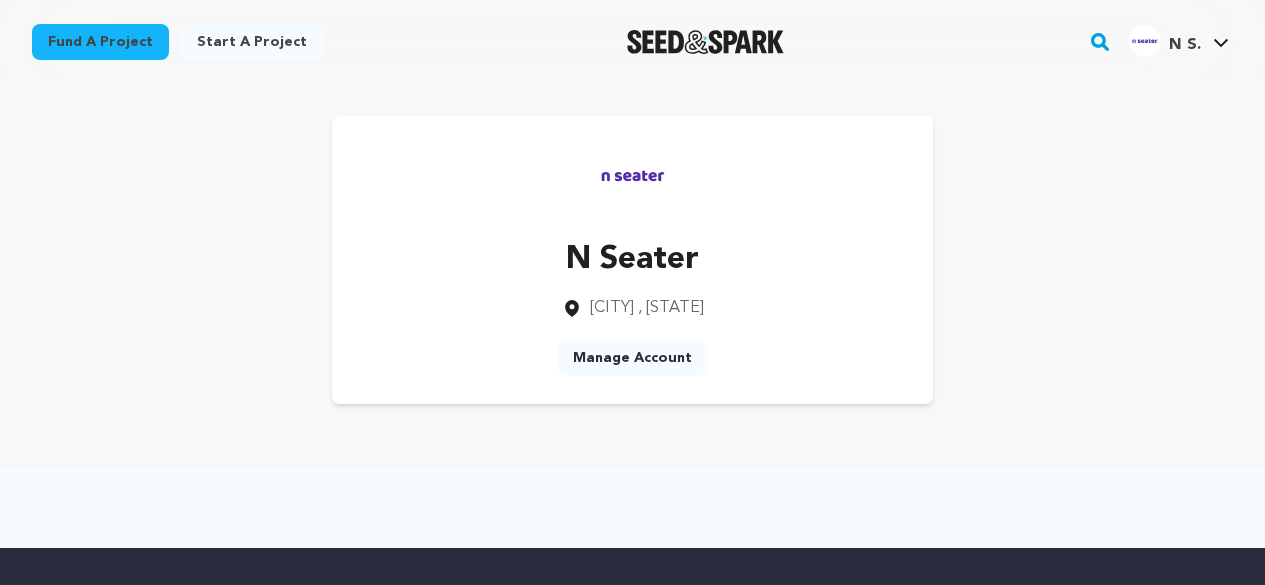 scroll, scrollTop: 0, scrollLeft: 0, axis: both 